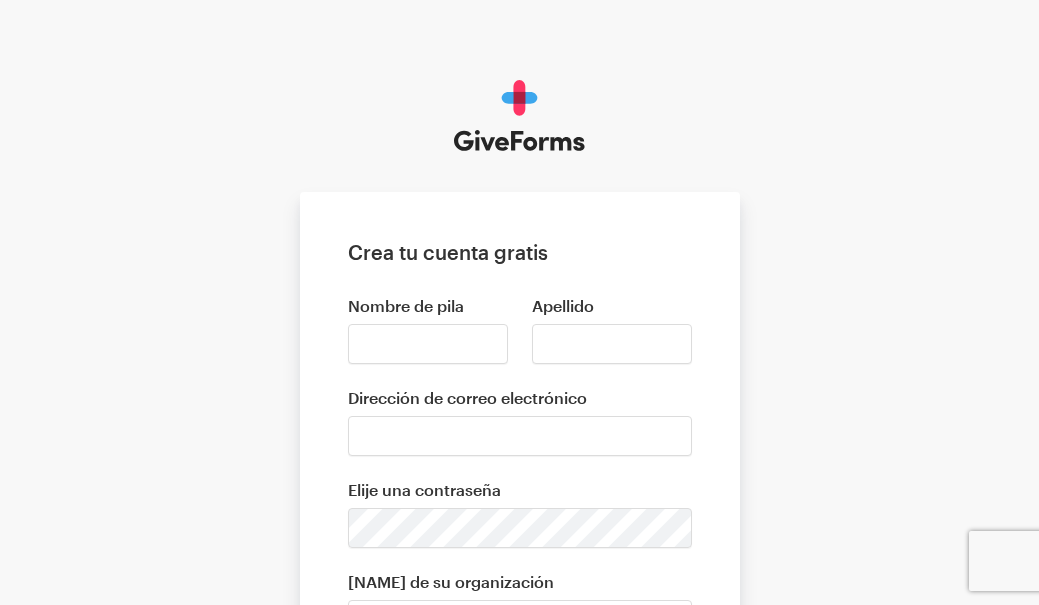 scroll, scrollTop: 0, scrollLeft: 0, axis: both 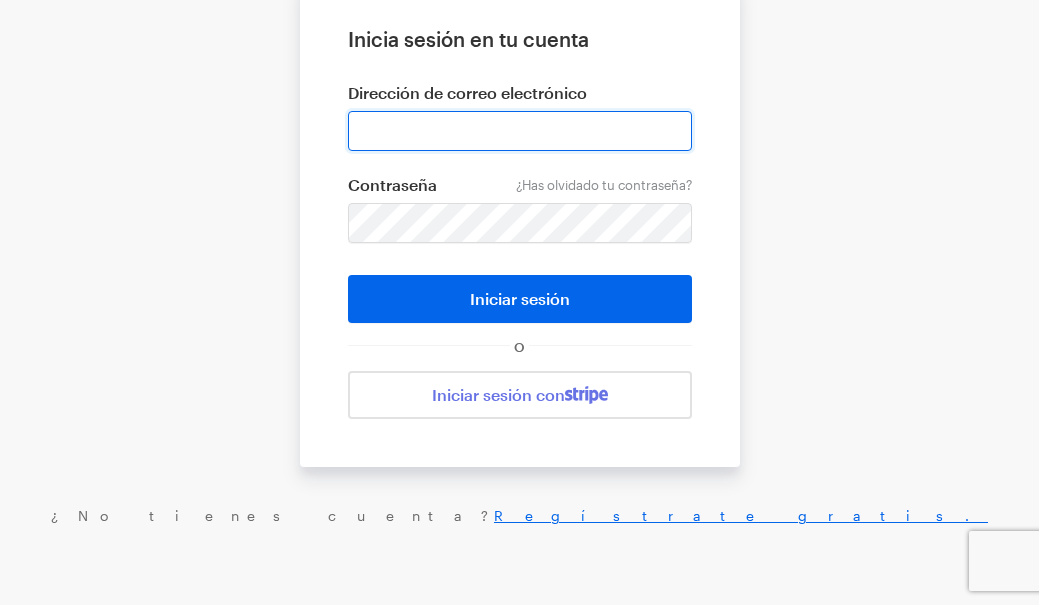 type on "udileynireyes@gmail.com" 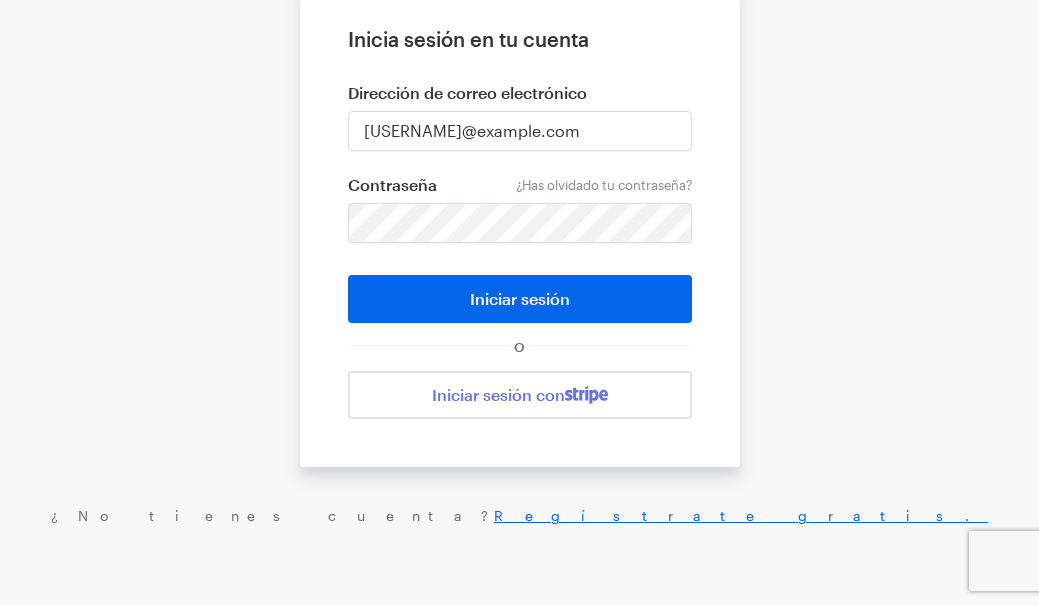 click on "Iniciar sesión" at bounding box center [520, 299] 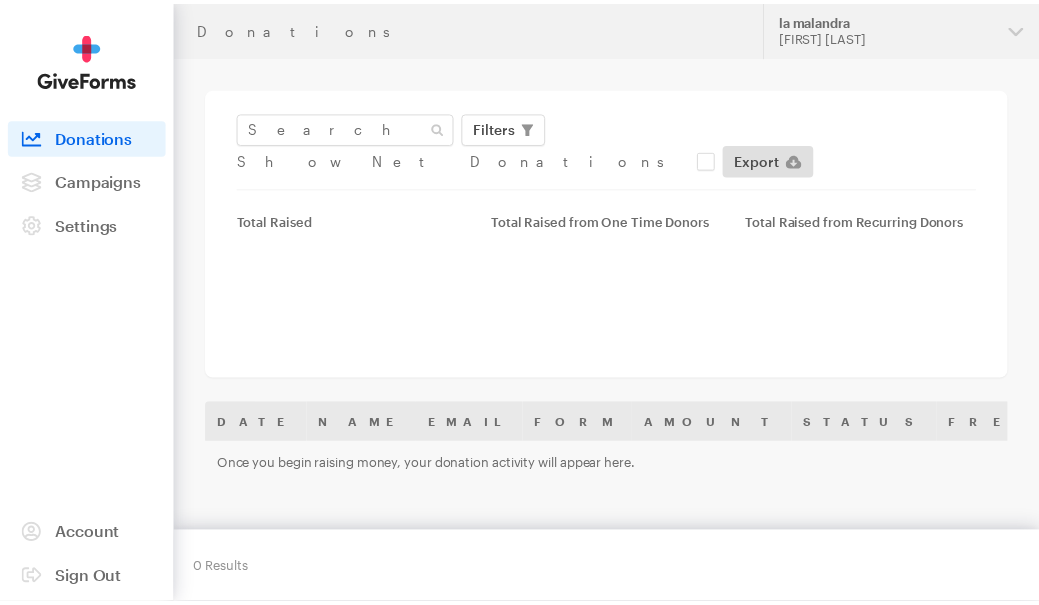 scroll, scrollTop: 0, scrollLeft: 0, axis: both 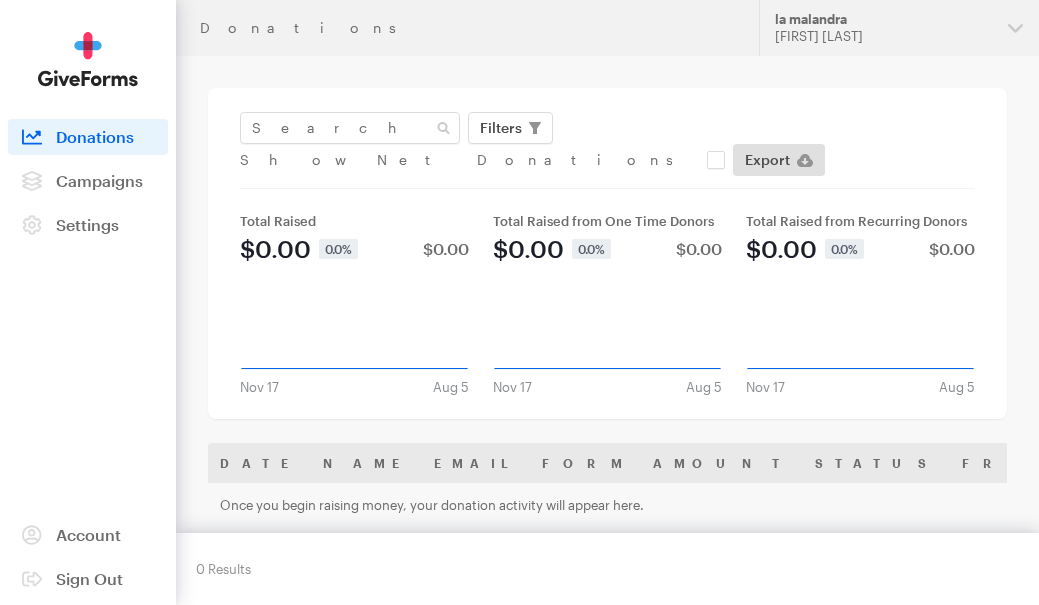 click at bounding box center (32, 181) 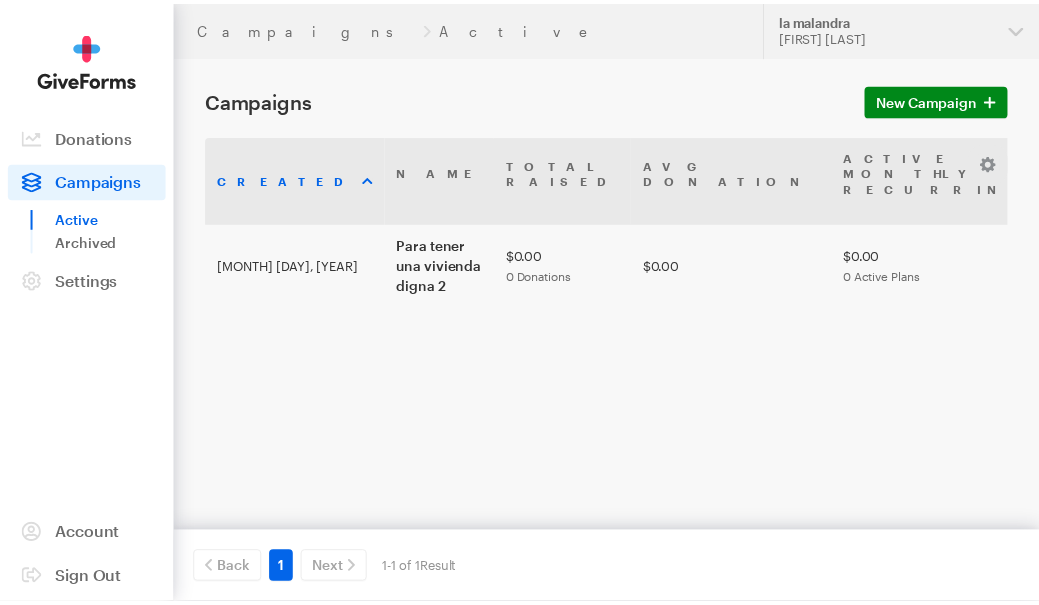 scroll, scrollTop: 0, scrollLeft: 0, axis: both 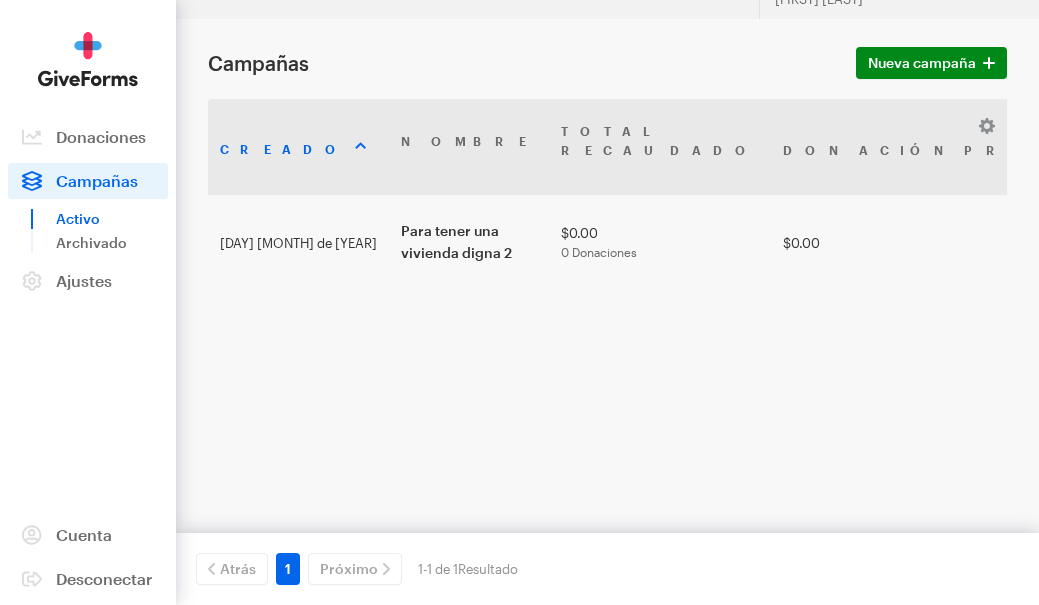 click on "24" at bounding box center [1610, 242] 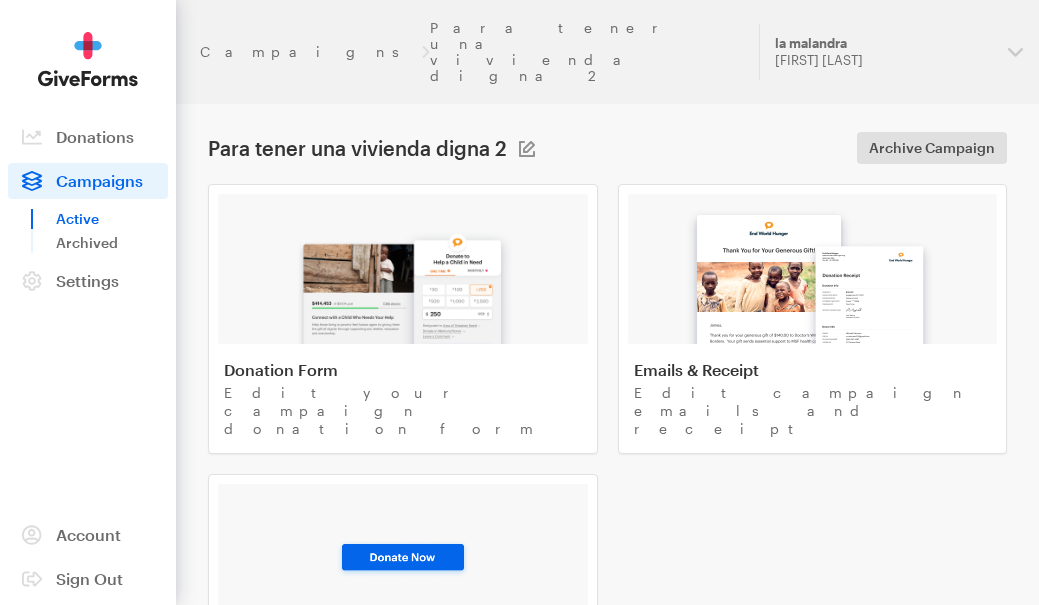 scroll, scrollTop: 0, scrollLeft: 0, axis: both 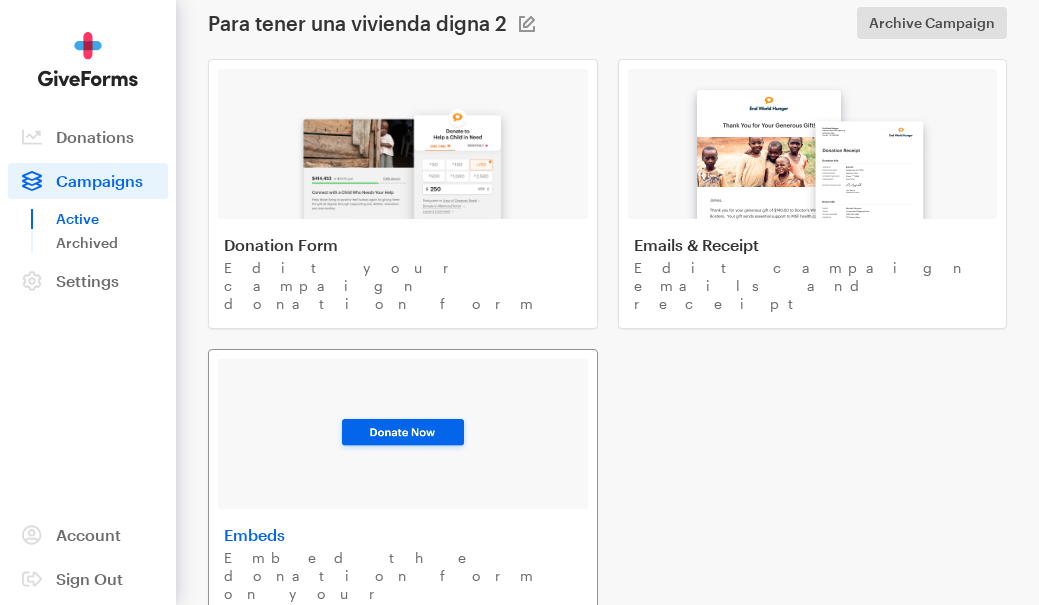 click at bounding box center (403, 434) 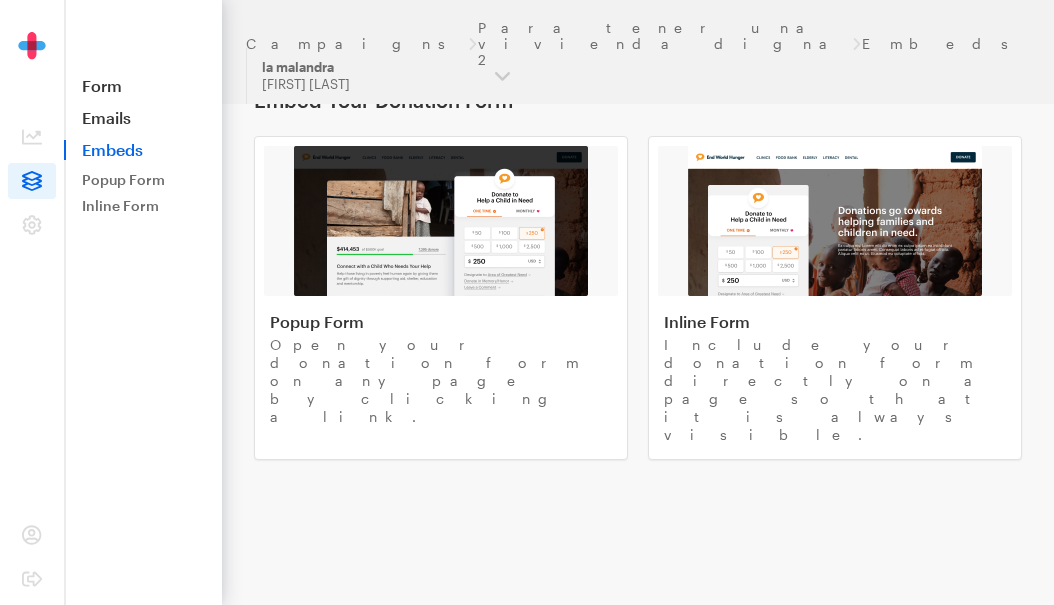 scroll, scrollTop: 0, scrollLeft: 0, axis: both 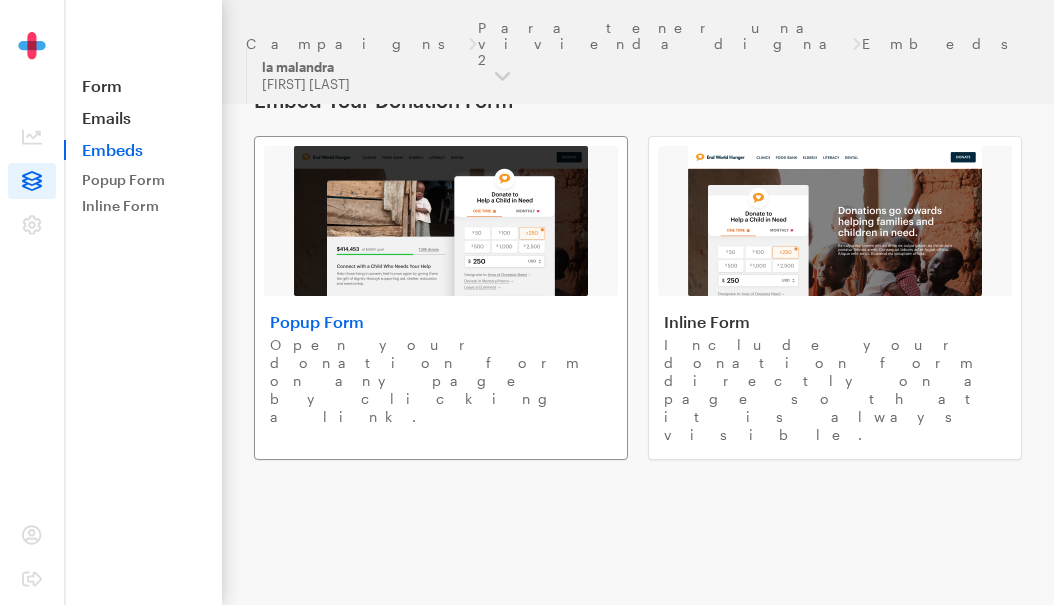 click on "Open your donation form on any page by clicking a link." at bounding box center [441, 381] 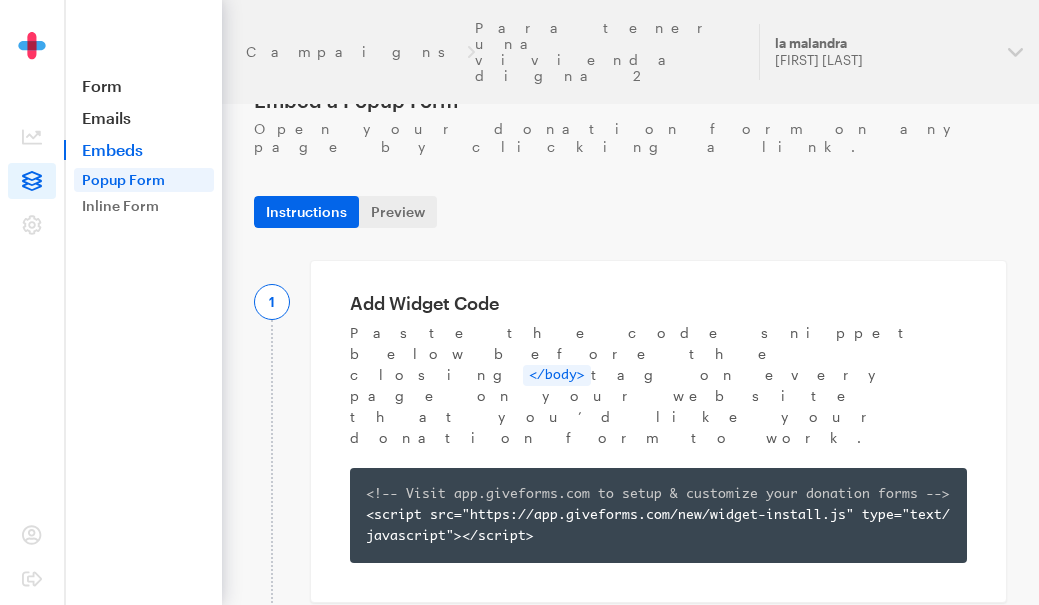 scroll, scrollTop: 0, scrollLeft: 0, axis: both 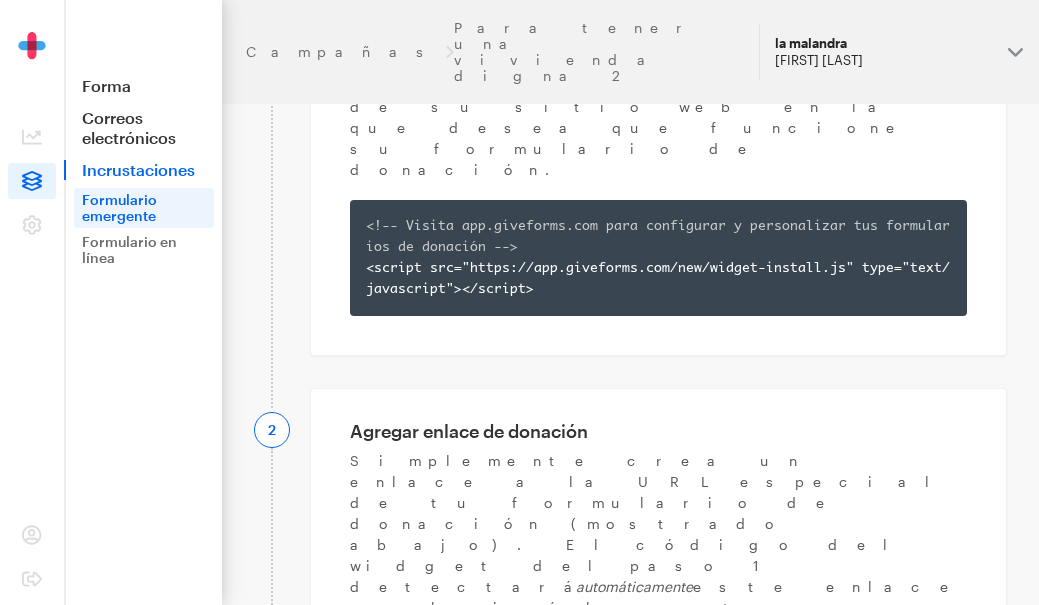 click on "[FIRST] [LAST]" at bounding box center (819, 60) 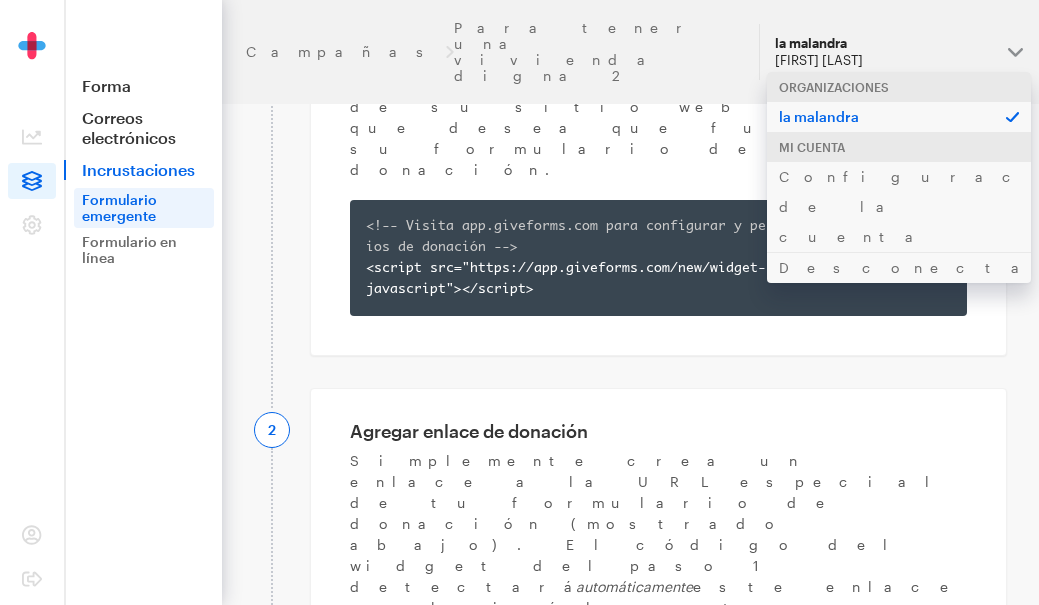 click on "la malandra" at bounding box center [819, 116] 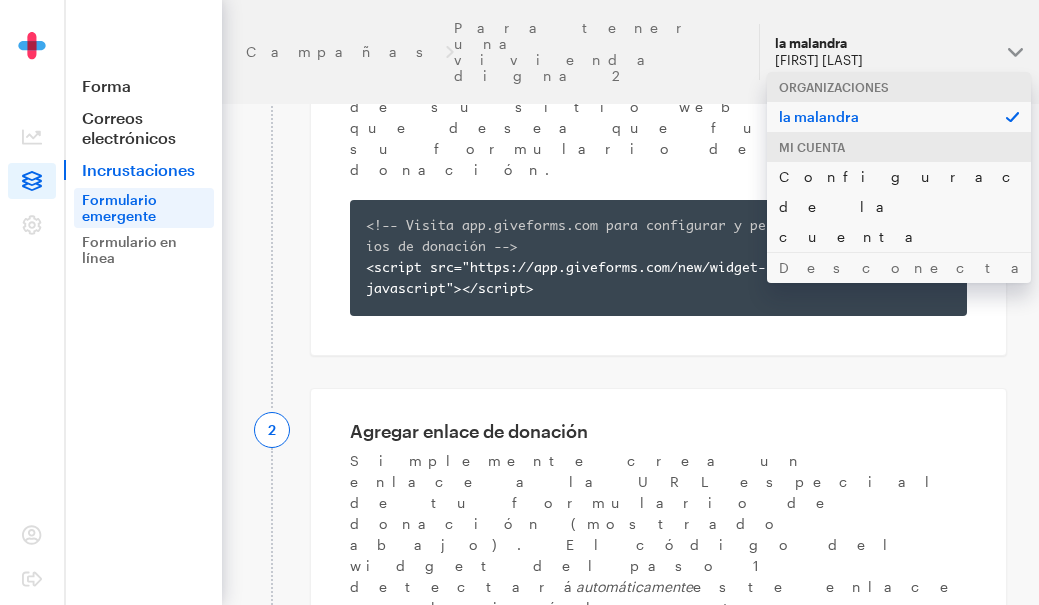 click on "Configuraciones de la cuenta" at bounding box center (967, 206) 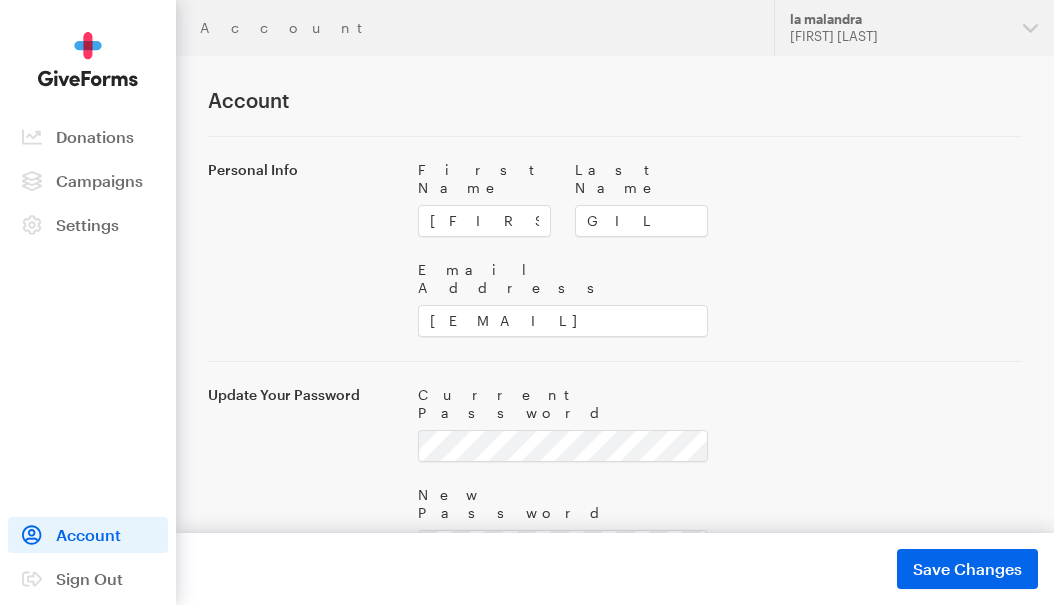 scroll, scrollTop: 0, scrollLeft: 0, axis: both 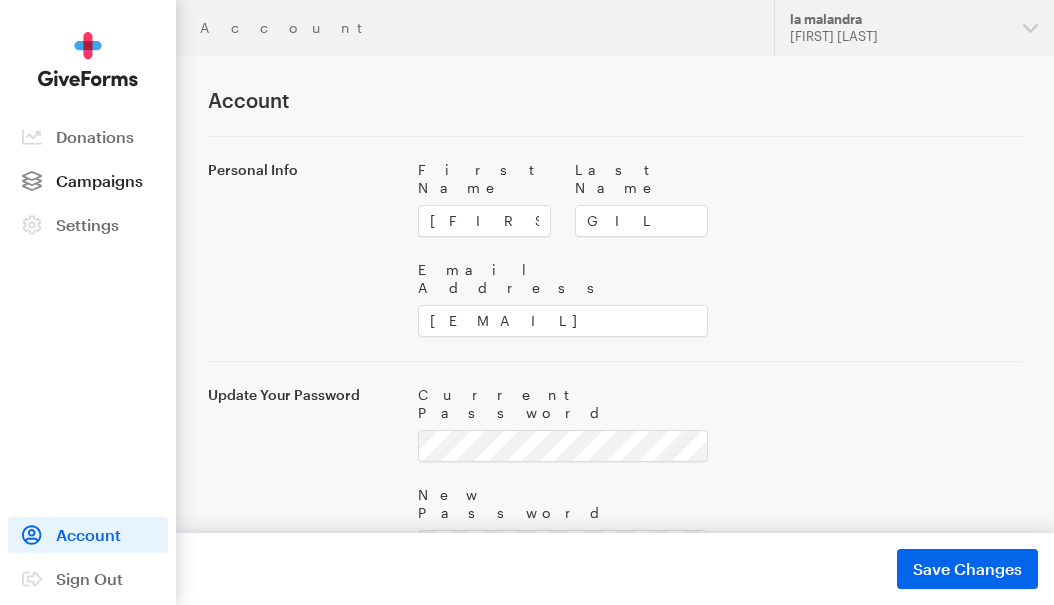 click on "Campaigns" at bounding box center (99, 180) 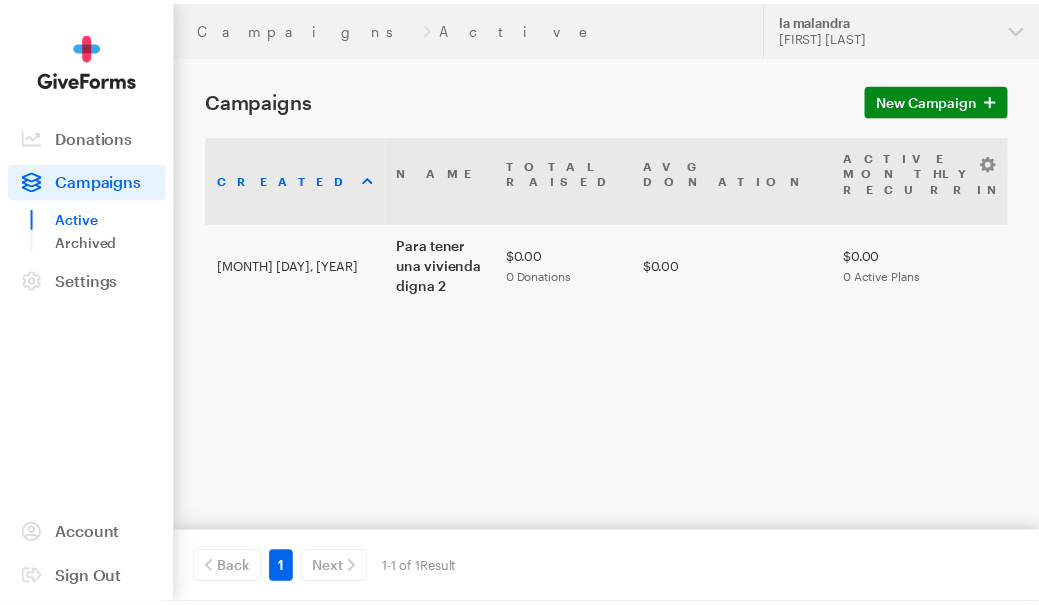 scroll, scrollTop: 0, scrollLeft: 0, axis: both 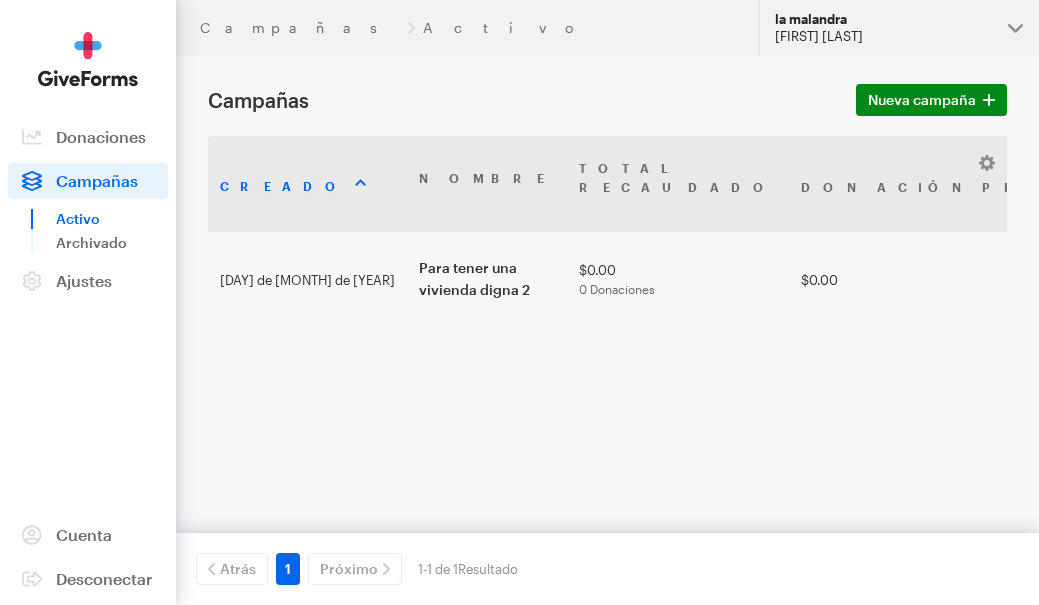 click on "la malandra
[FIRST] [LAST]" at bounding box center [899, 28] 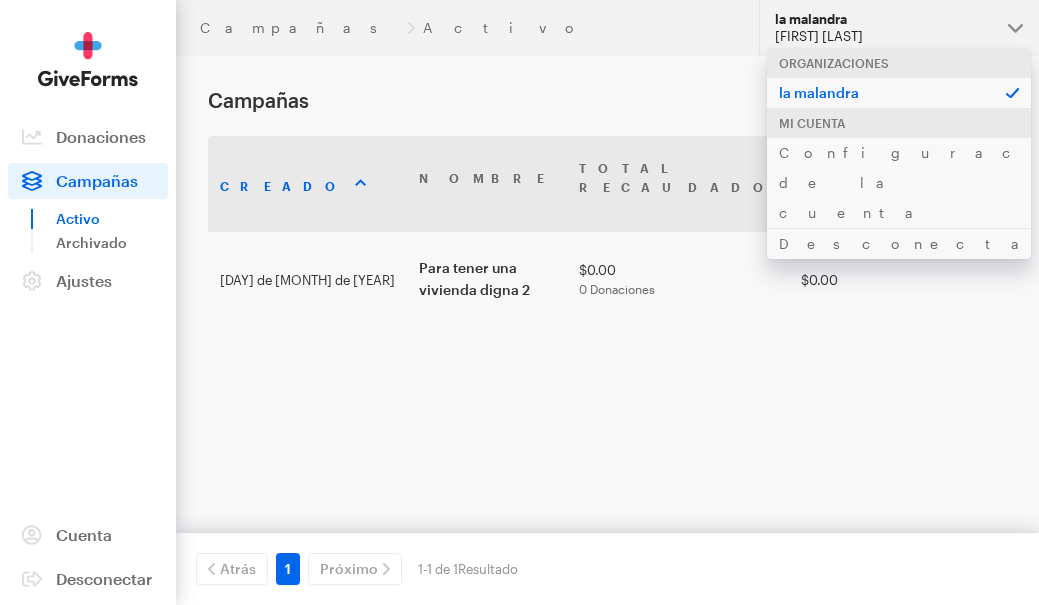 click on "Campañas
Nueva campaña
Creado
Nombre
Total recaudado
Donación promedio
Activo Mensual Recurrente
Total de donantes
Visitas
Tasa de conversión
Babosa" at bounding box center (519, 349) 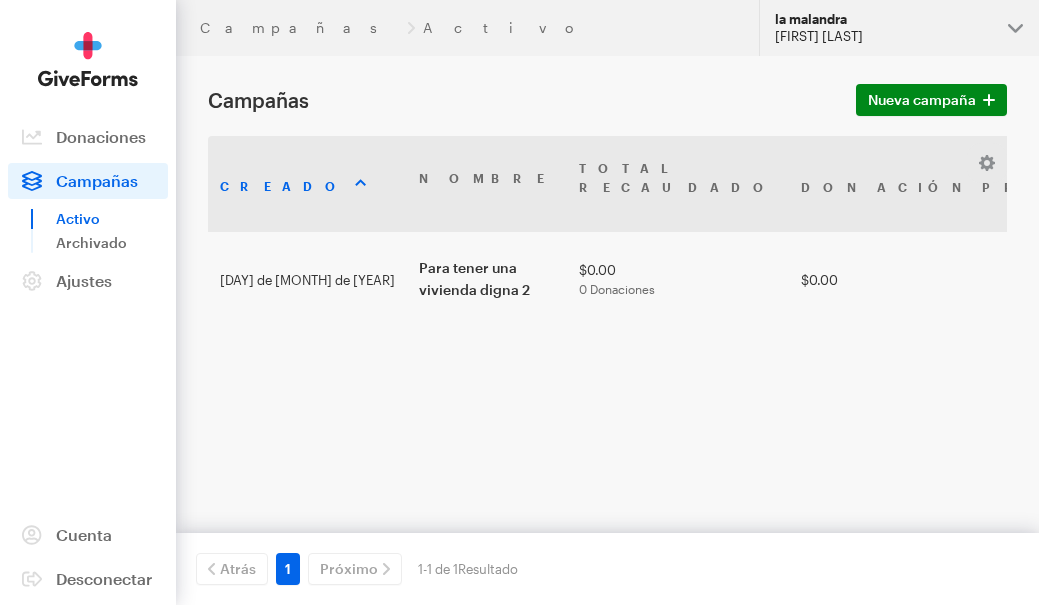 click on "la malandra" at bounding box center [811, 19] 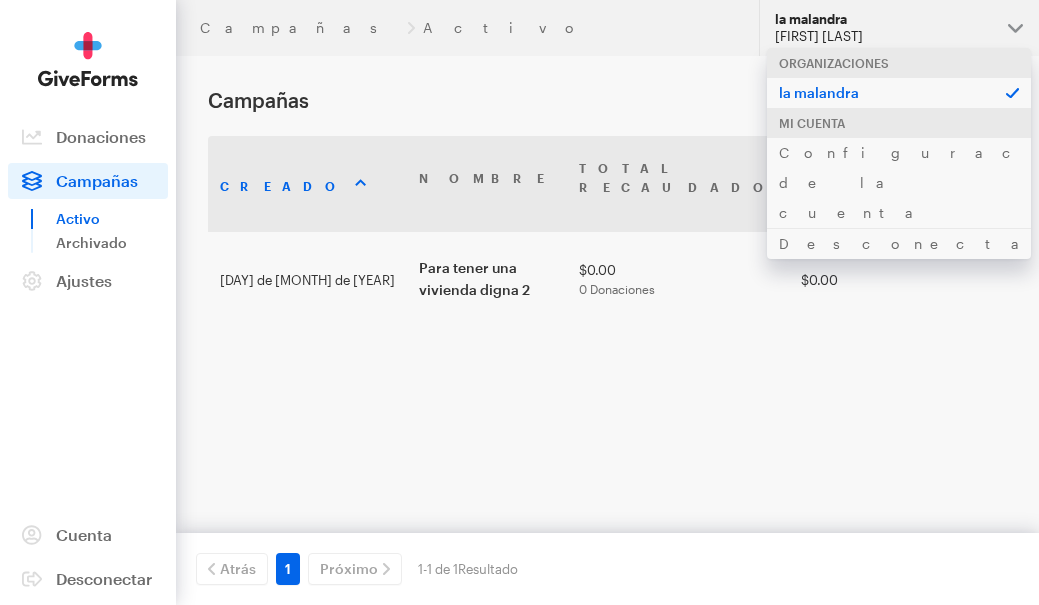 click on "Campañas
Nueva campaña
Creado
Nombre
Total recaudado
Donación promedio
Activo Mensual Recurrente
Total de donantes
Visitas
Tasa de conversión
Babosa" at bounding box center [519, 349] 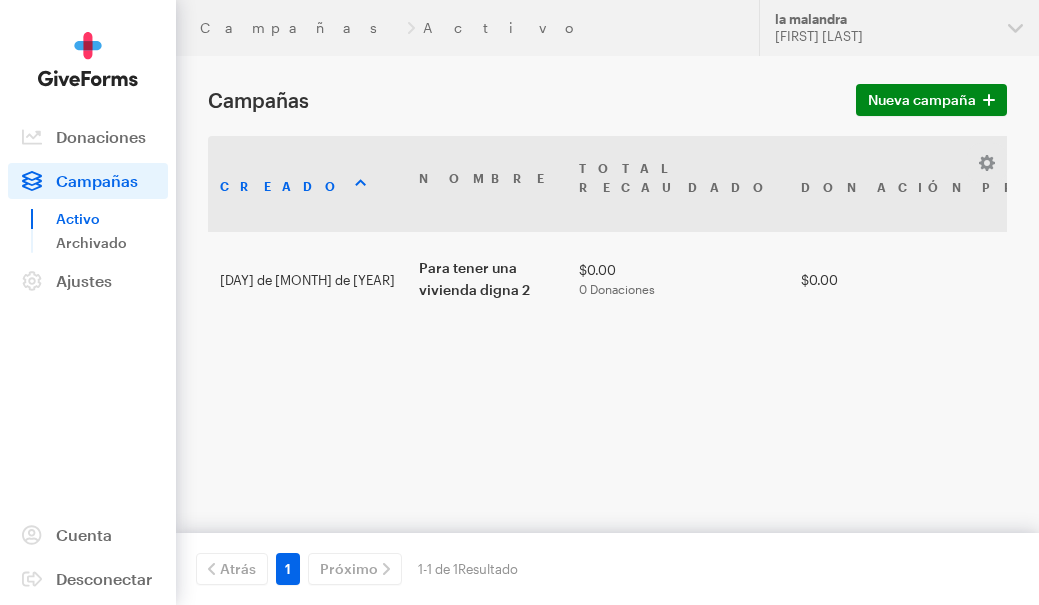 click on "Campañas
Activo" at bounding box center (467, 28) 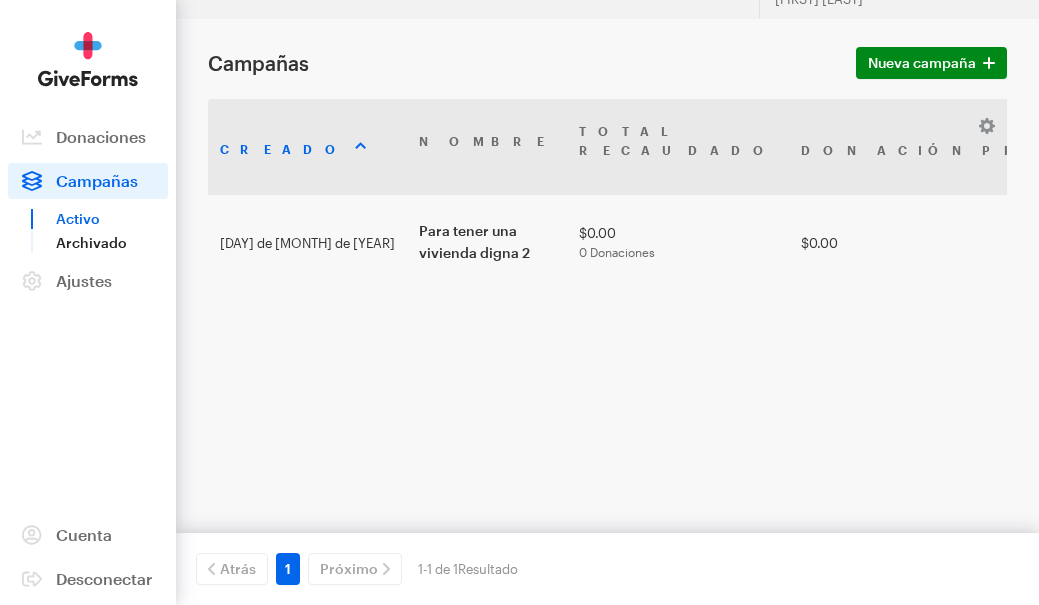 click on "Archivado" at bounding box center (91, 242) 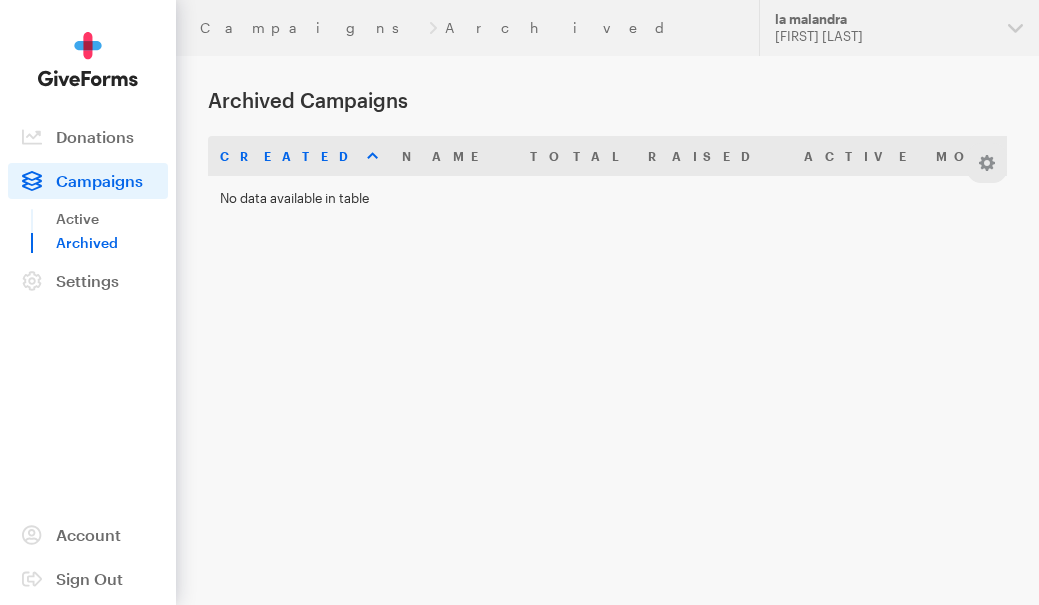 scroll, scrollTop: 0, scrollLeft: 0, axis: both 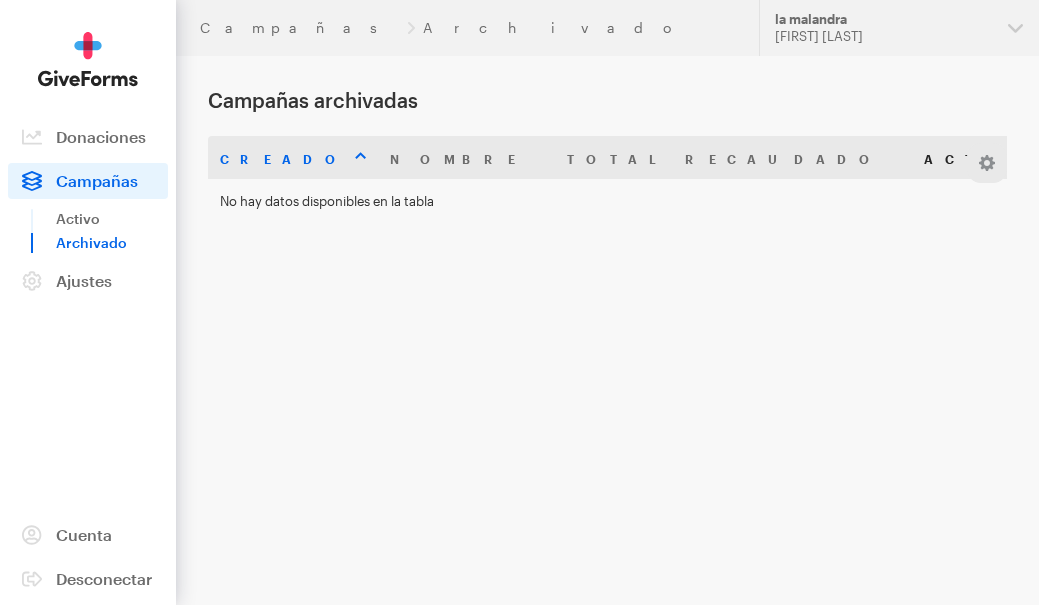 click on "Activo Mensual Recurrente" at bounding box center [1188, 159] 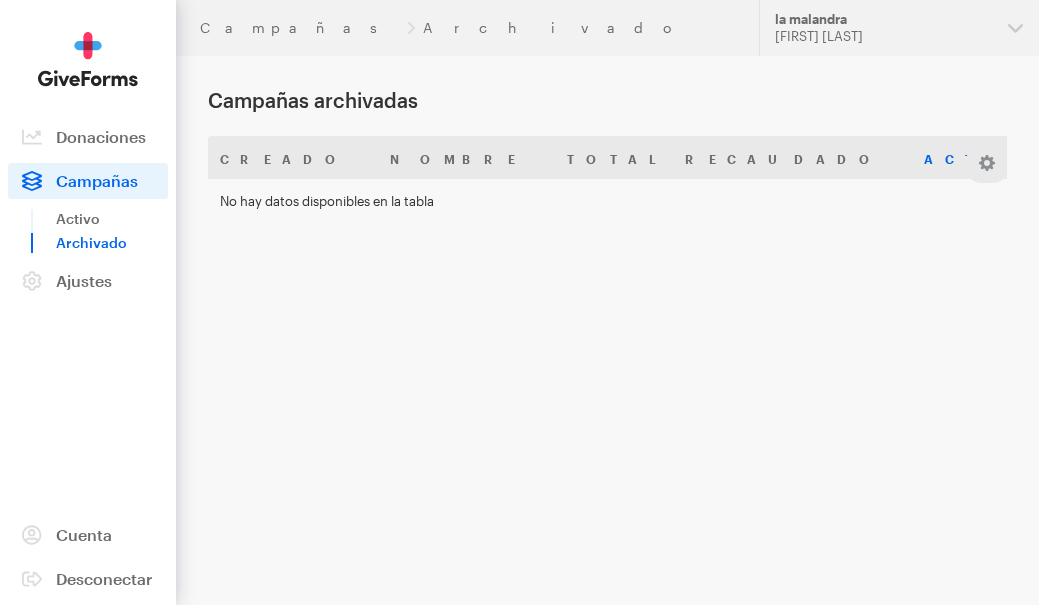 click on "Donaciones" at bounding box center [101, 136] 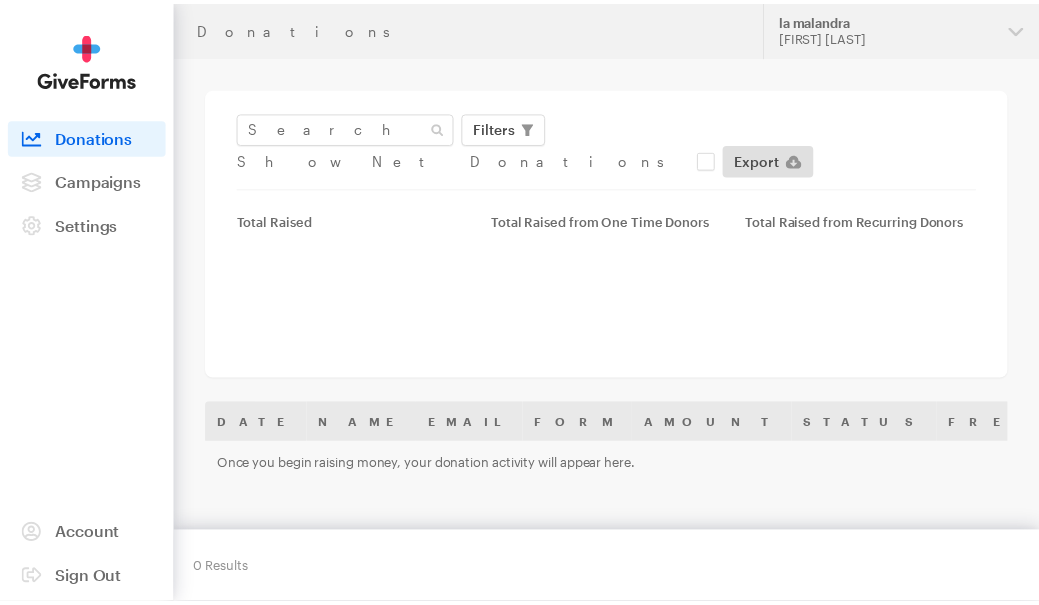 scroll, scrollTop: 0, scrollLeft: 0, axis: both 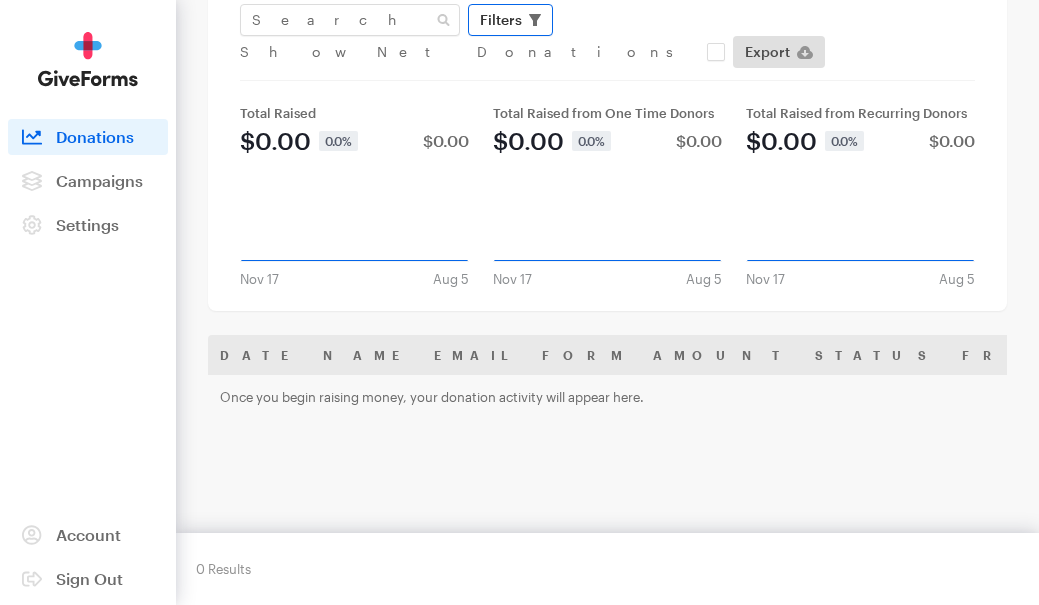 click on "Filters" at bounding box center [510, 20] 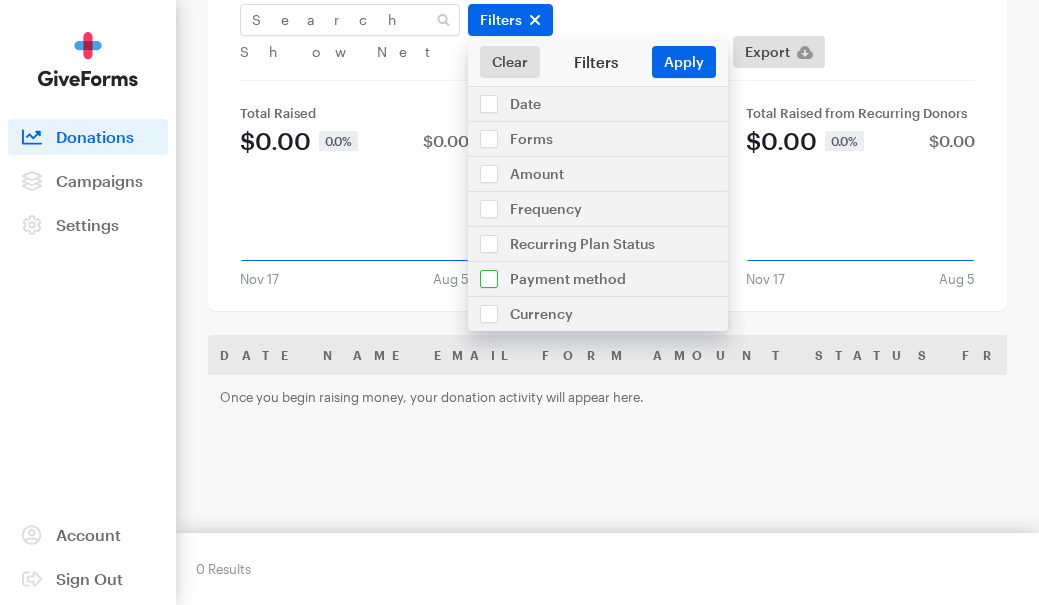 click at bounding box center [598, 279] 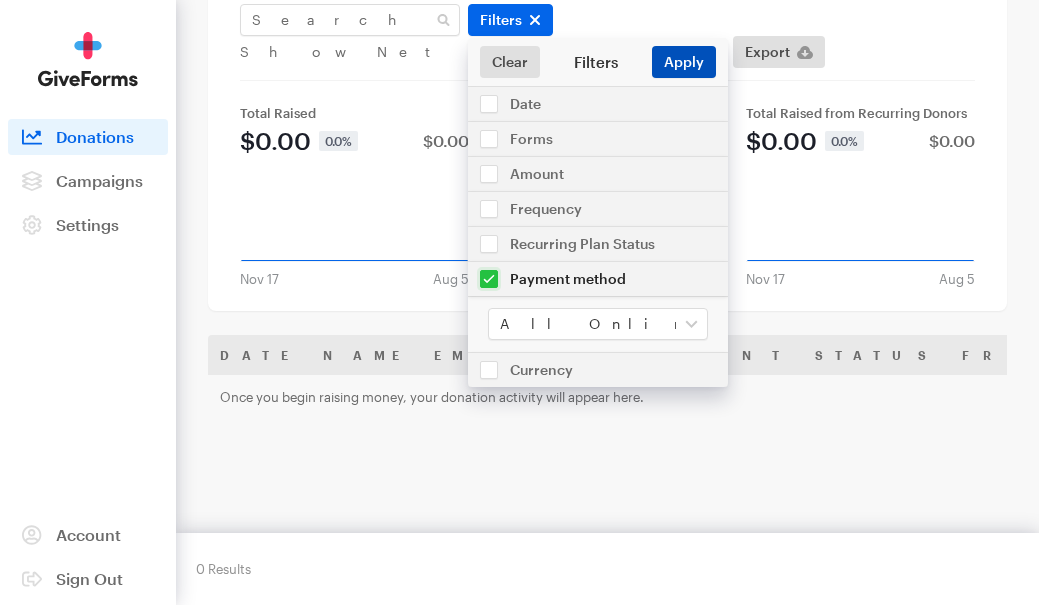 click on "Apply" at bounding box center (684, 62) 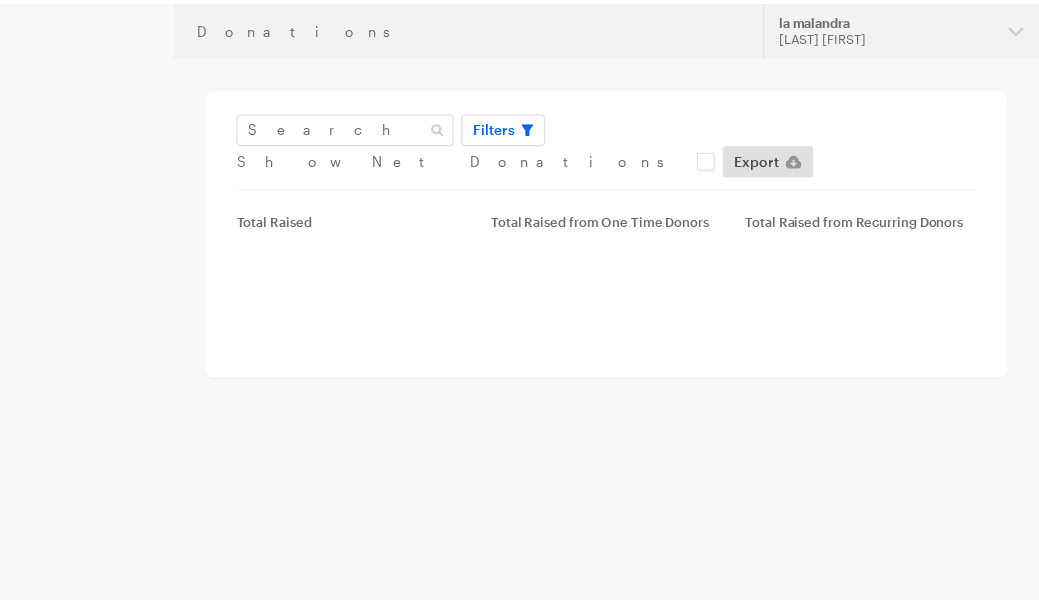 scroll, scrollTop: 0, scrollLeft: 0, axis: both 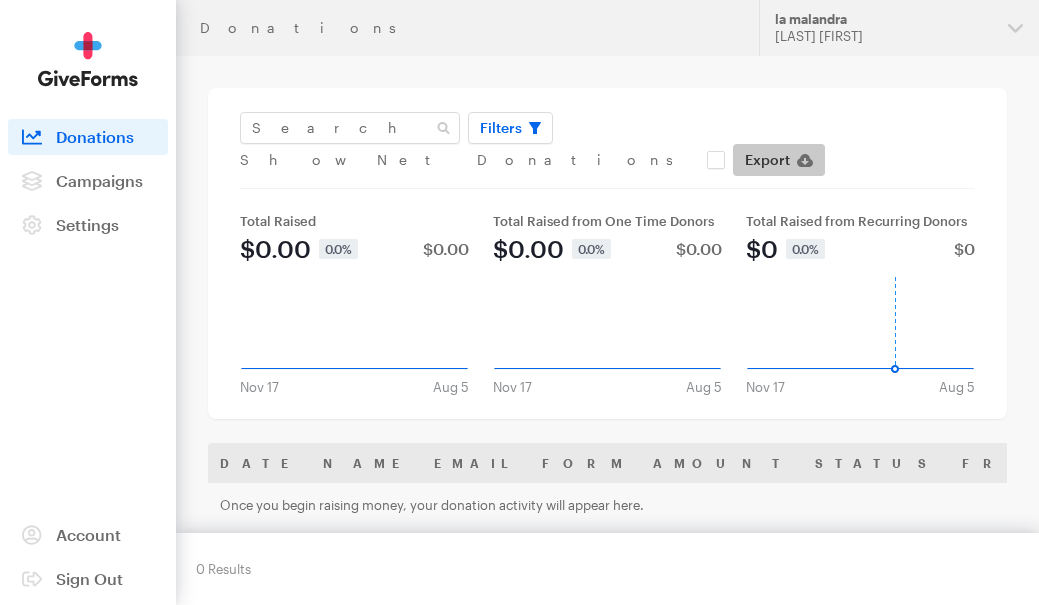 click on "Export" at bounding box center [767, 160] 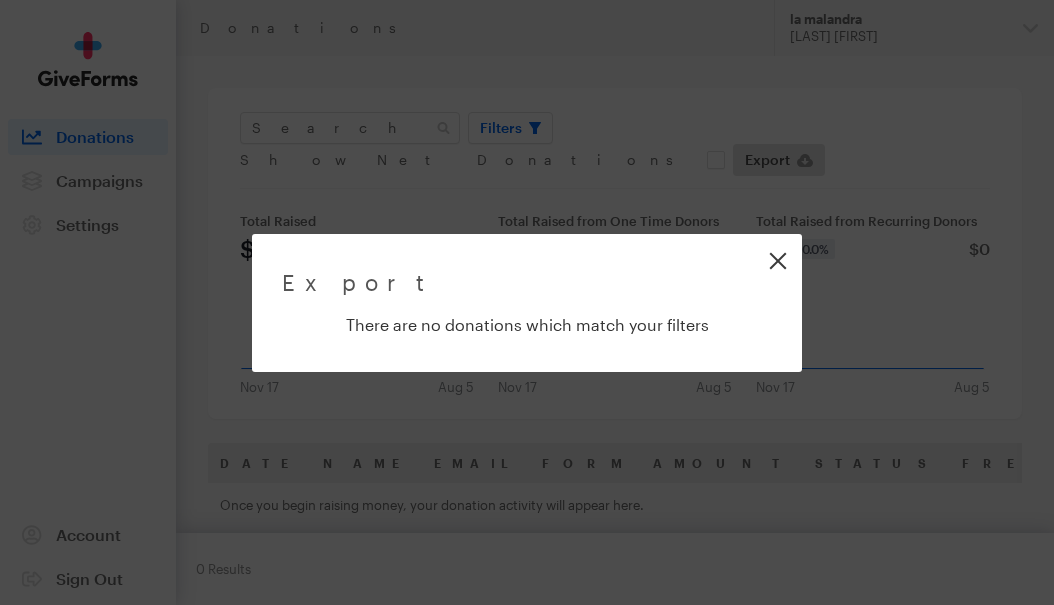 click on "Close" at bounding box center [777, 260] 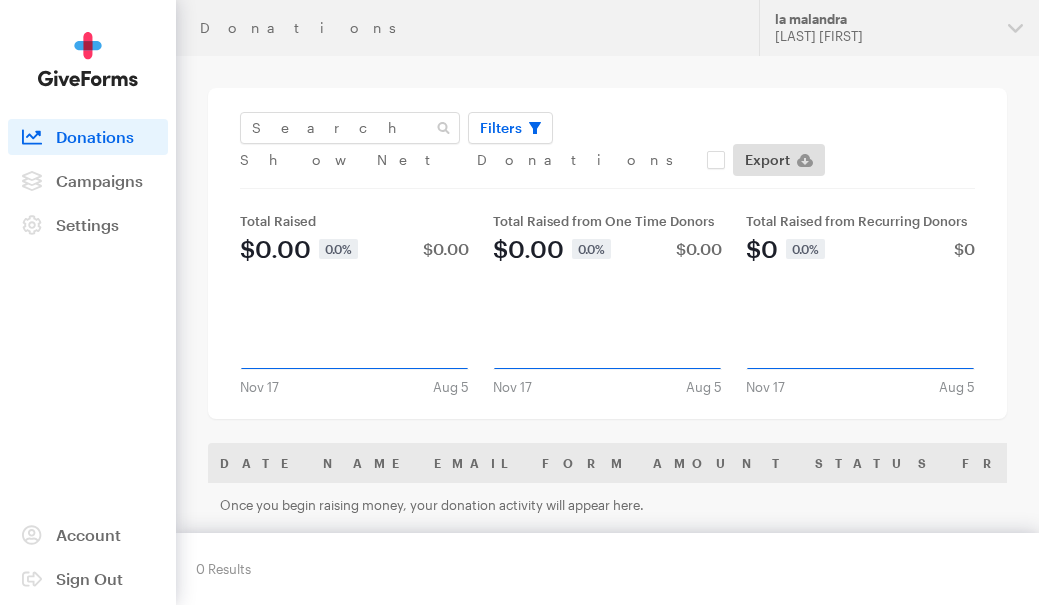 click at bounding box center (88, 59) 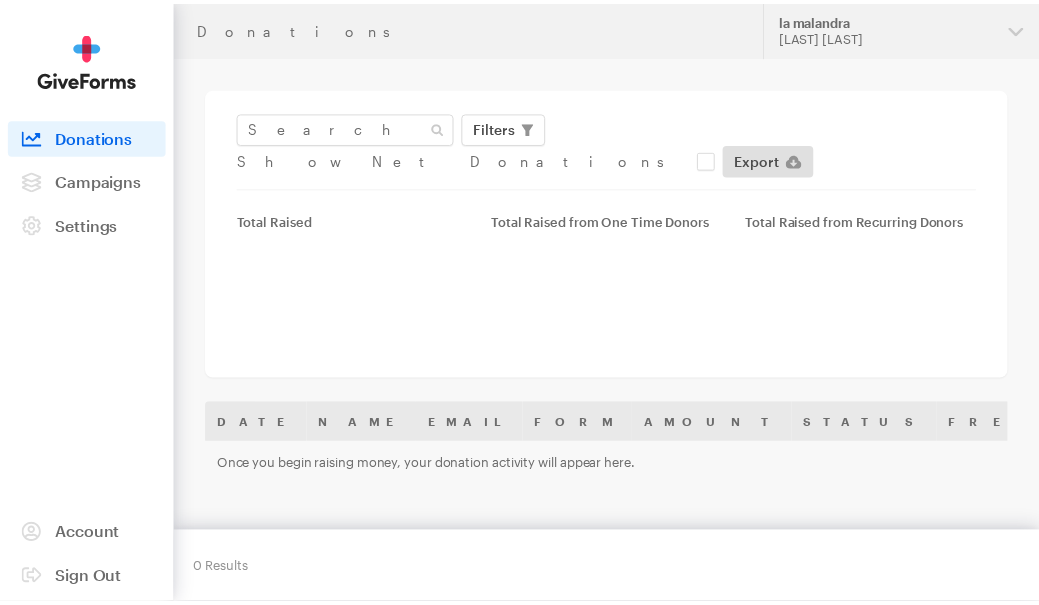scroll, scrollTop: 0, scrollLeft: 0, axis: both 